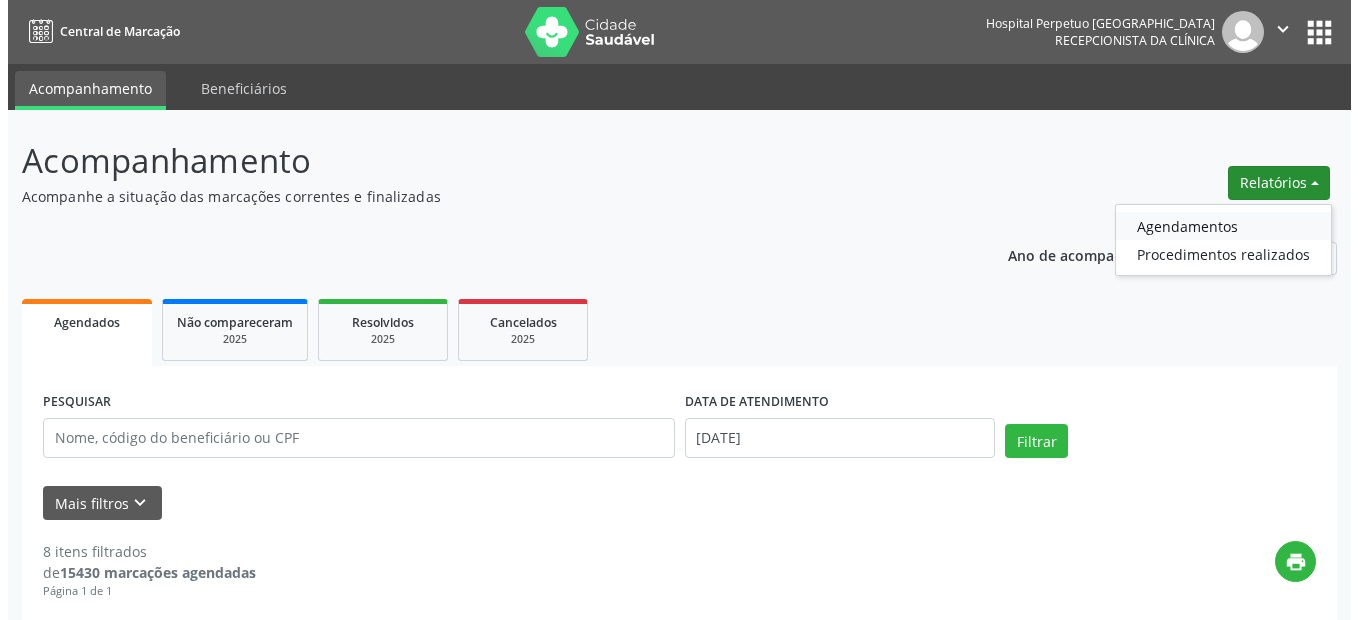scroll, scrollTop: 0, scrollLeft: 0, axis: both 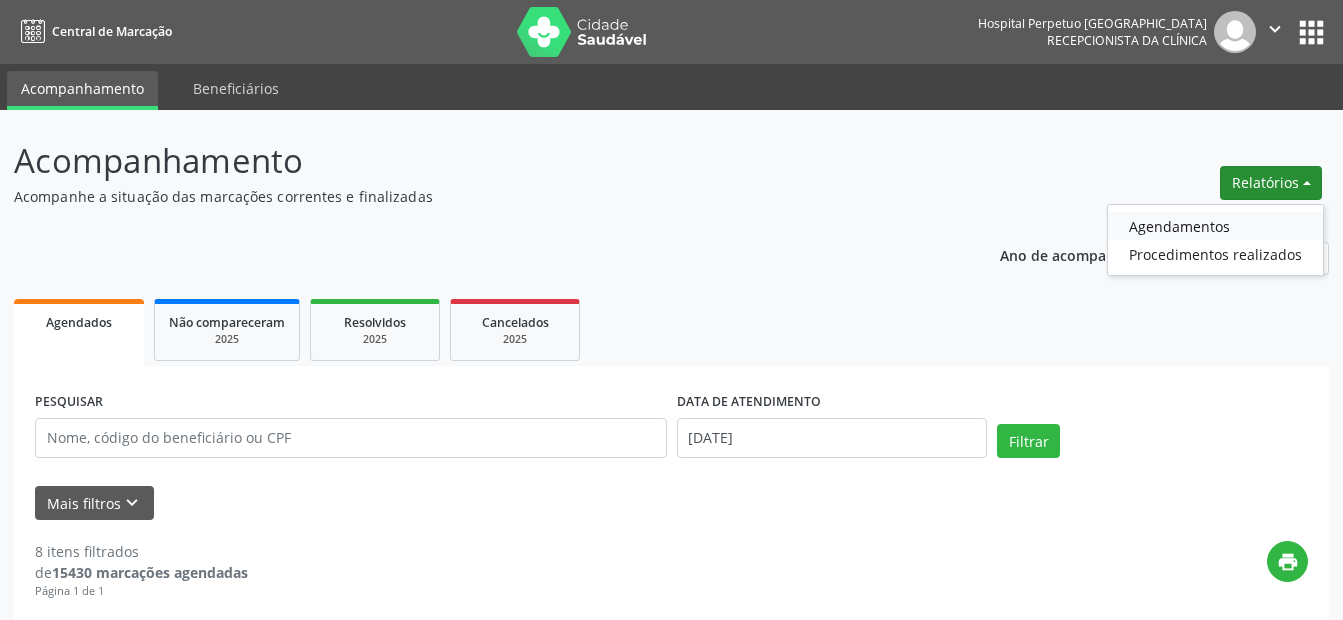 click on "Agendamentos" at bounding box center (1215, 226) 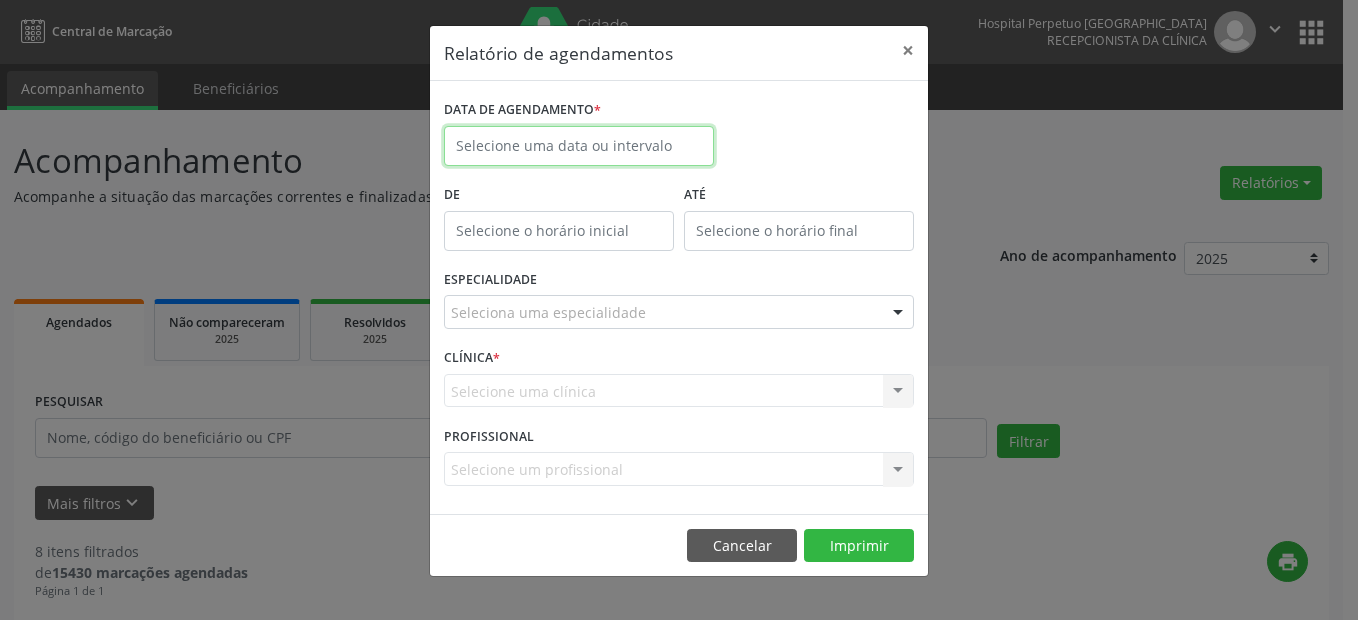 click at bounding box center [579, 146] 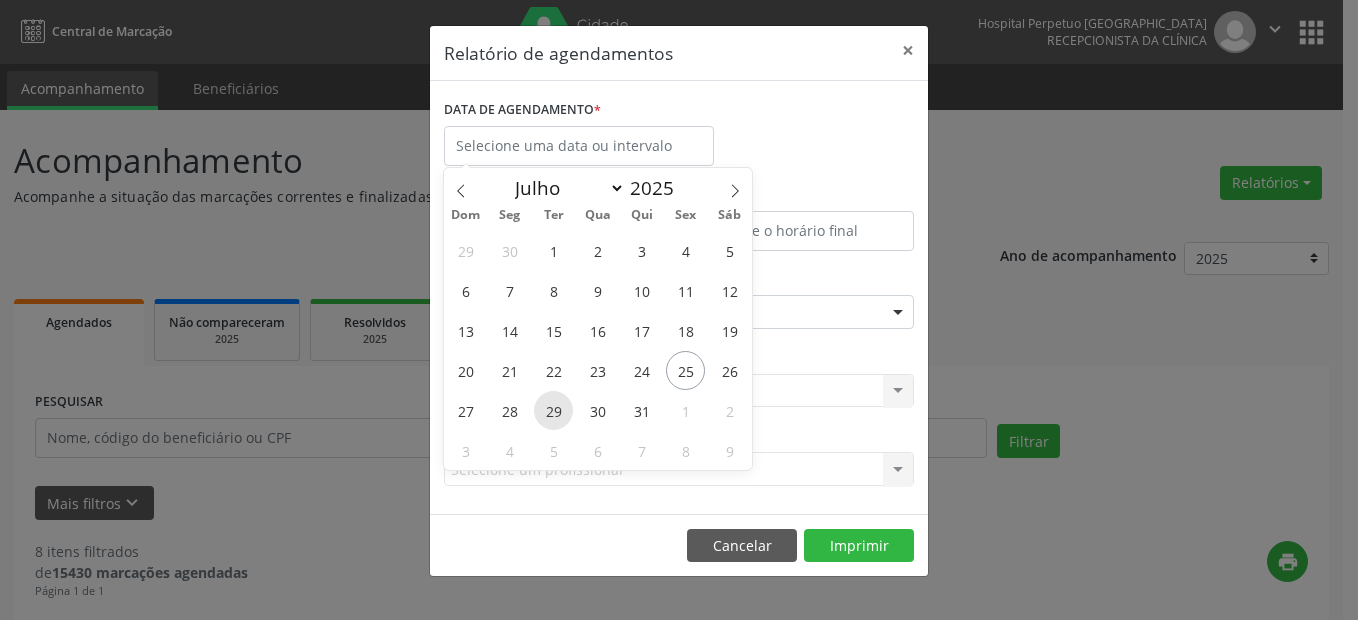 click on "29" at bounding box center [553, 410] 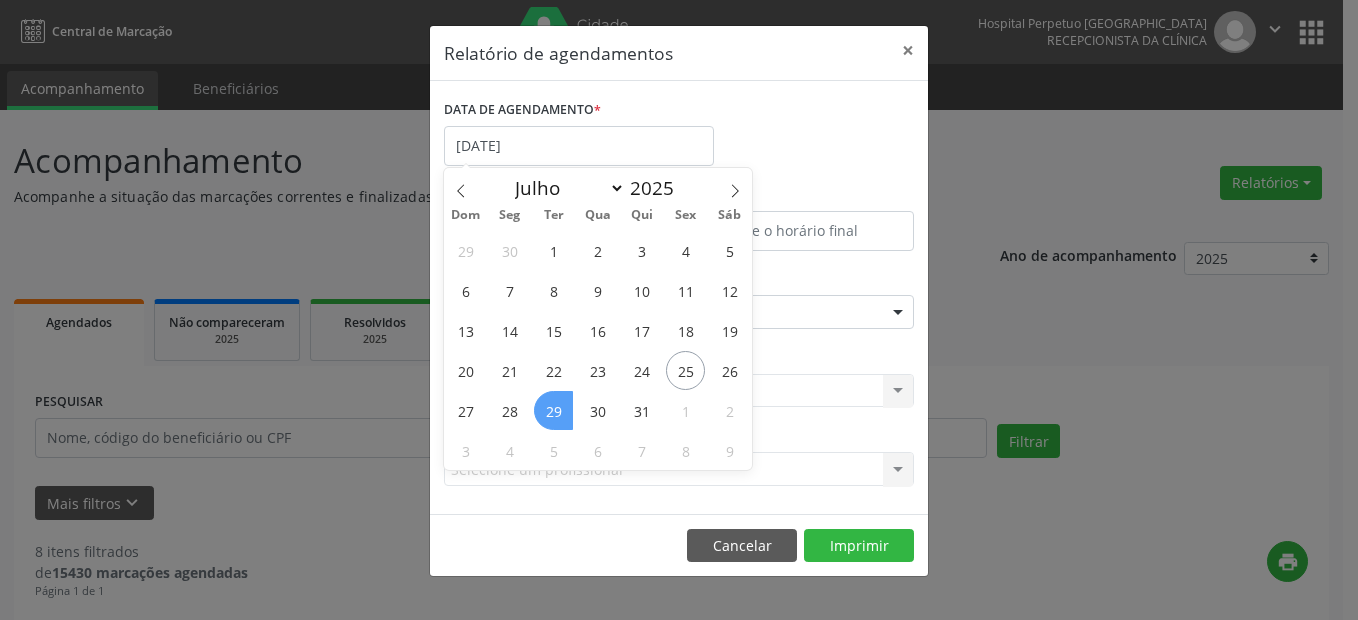 click on "29" at bounding box center [553, 410] 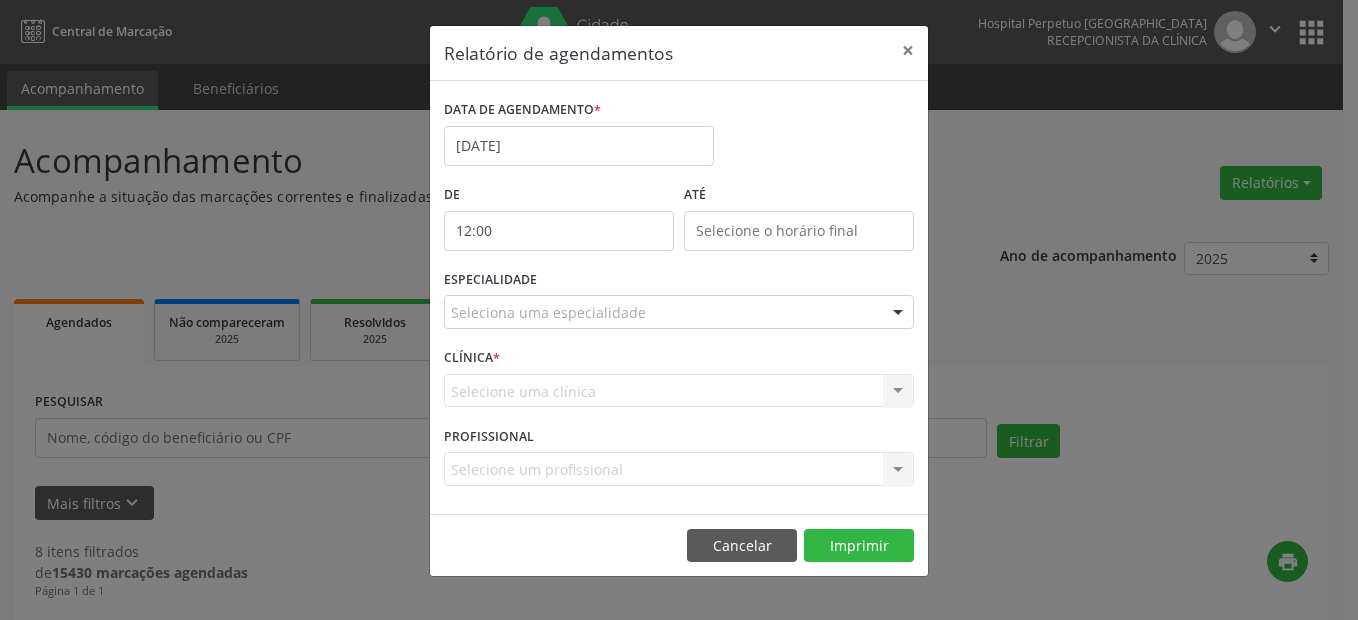 click on "12:00" at bounding box center [559, 231] 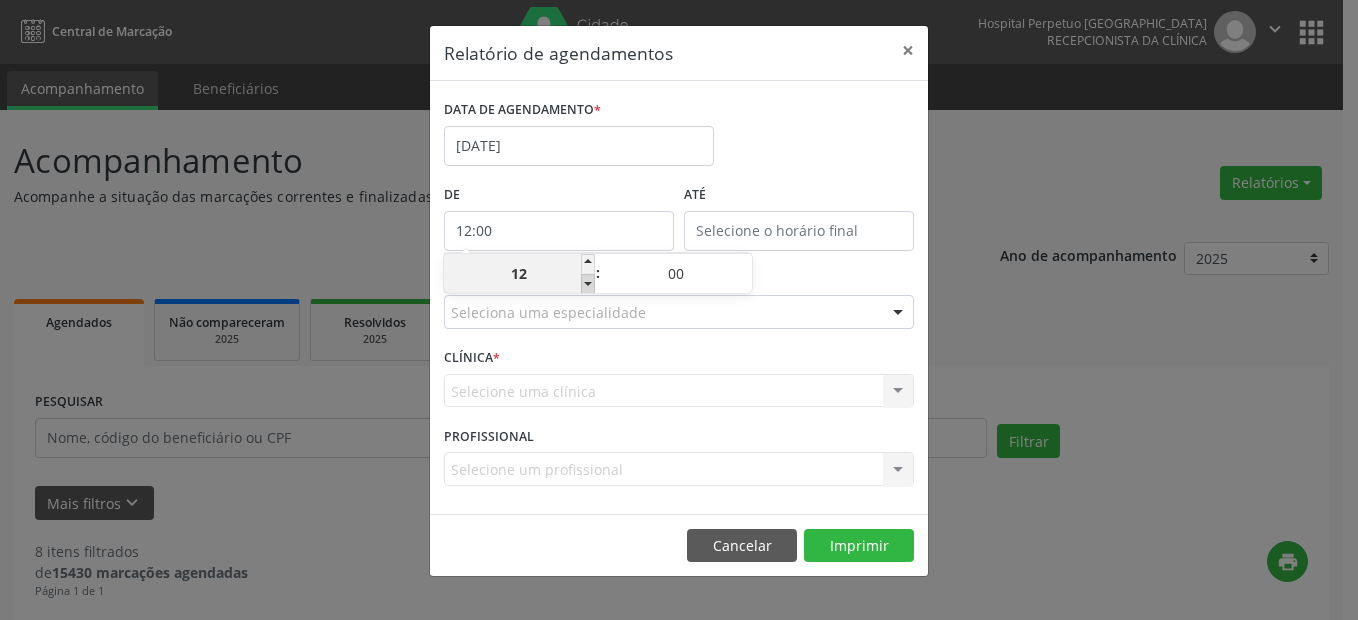 click at bounding box center [588, 284] 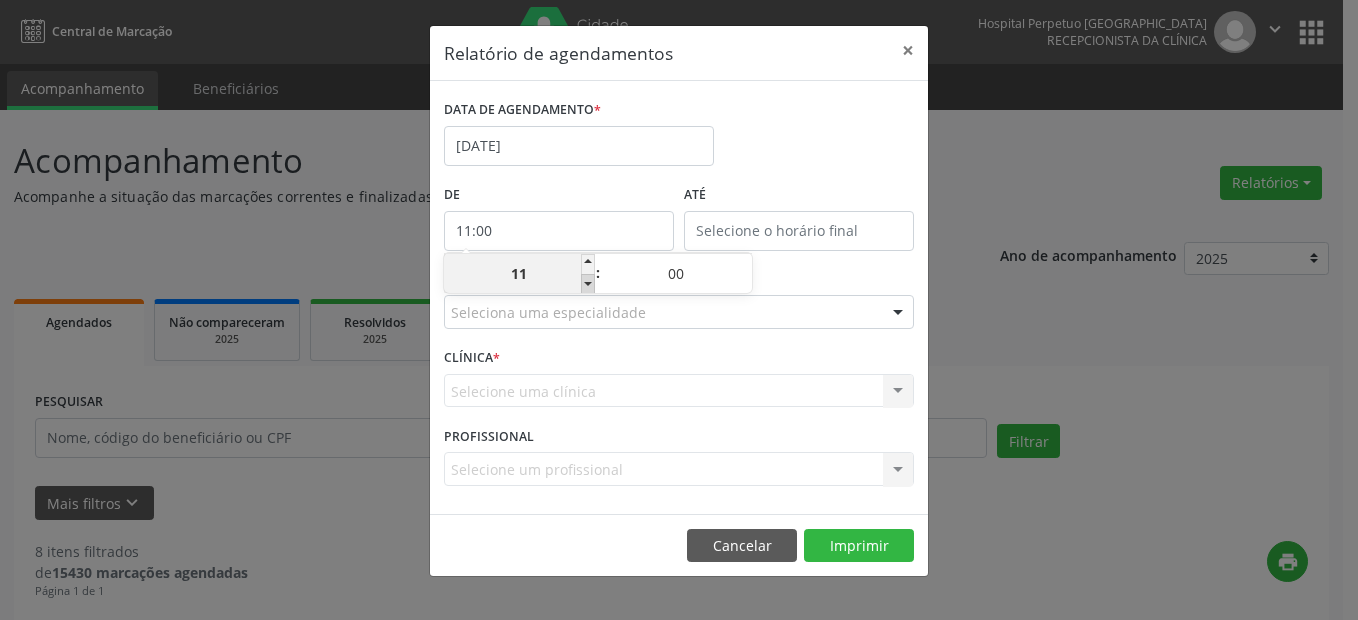 click at bounding box center [588, 284] 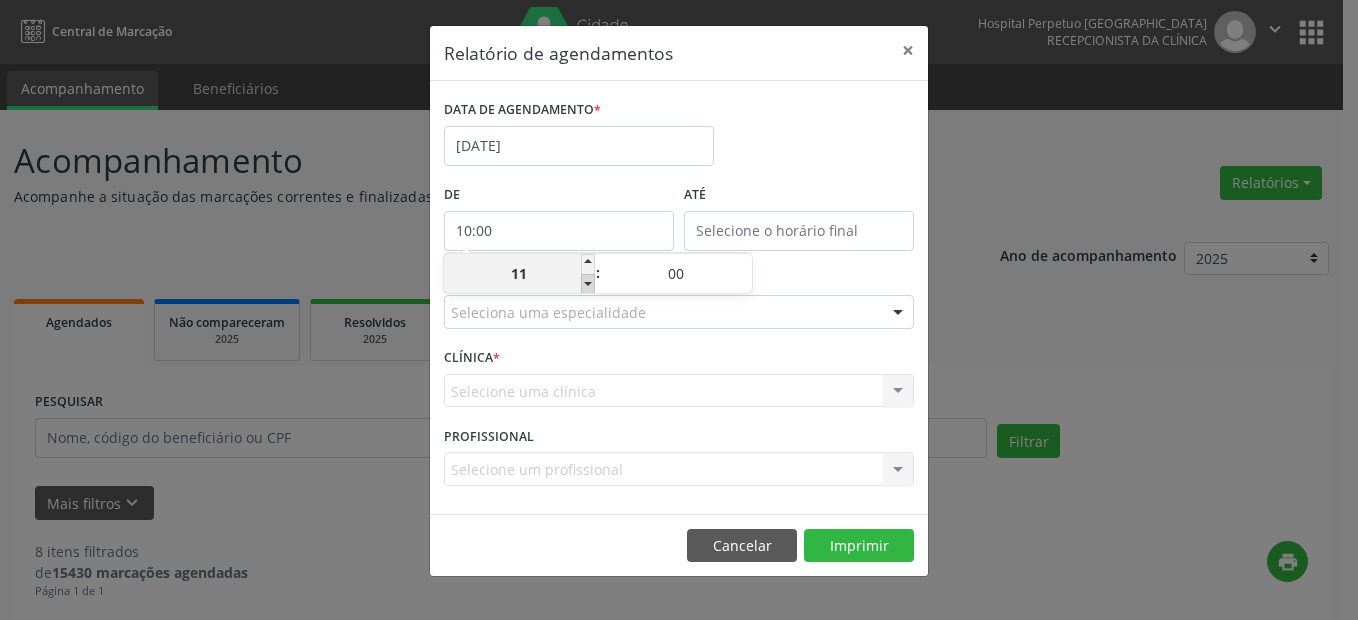 type on "10" 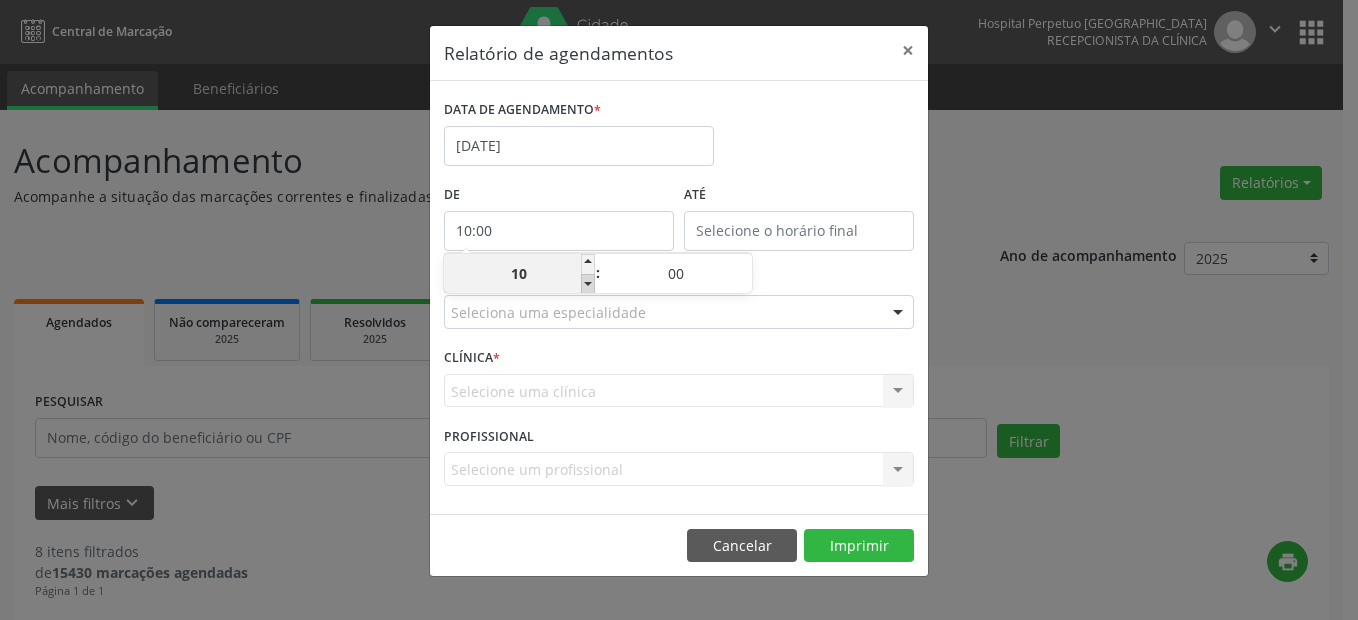 click at bounding box center [588, 284] 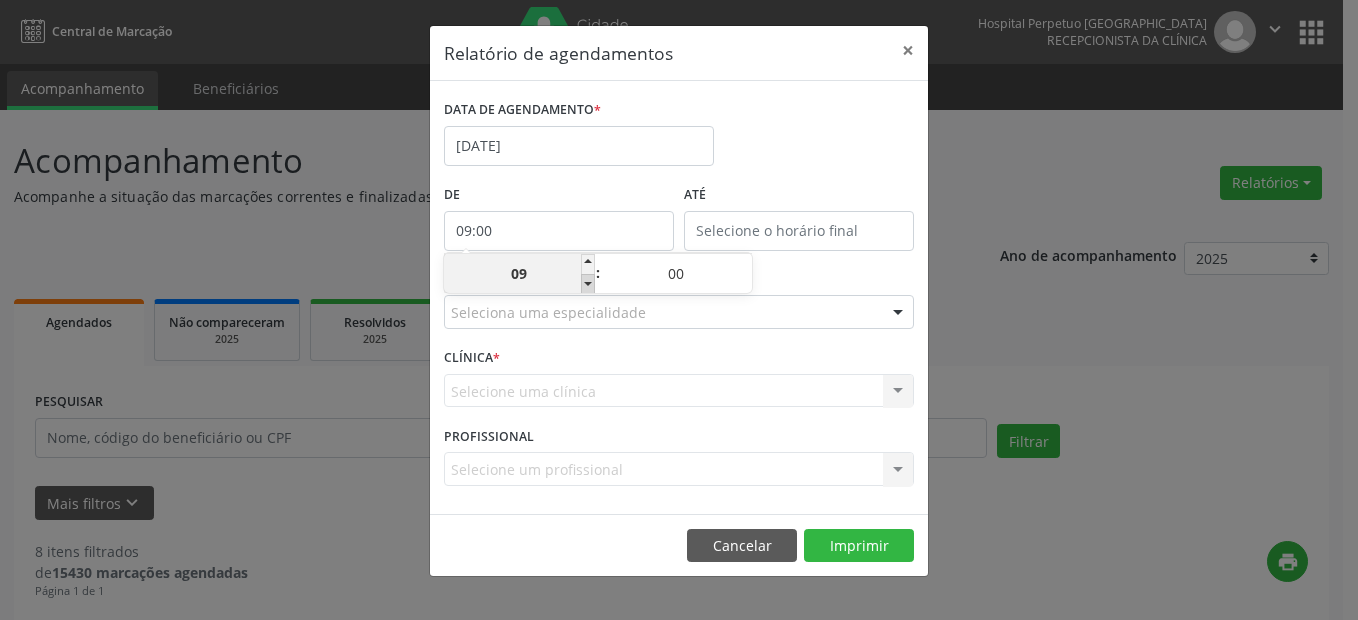 click at bounding box center (588, 284) 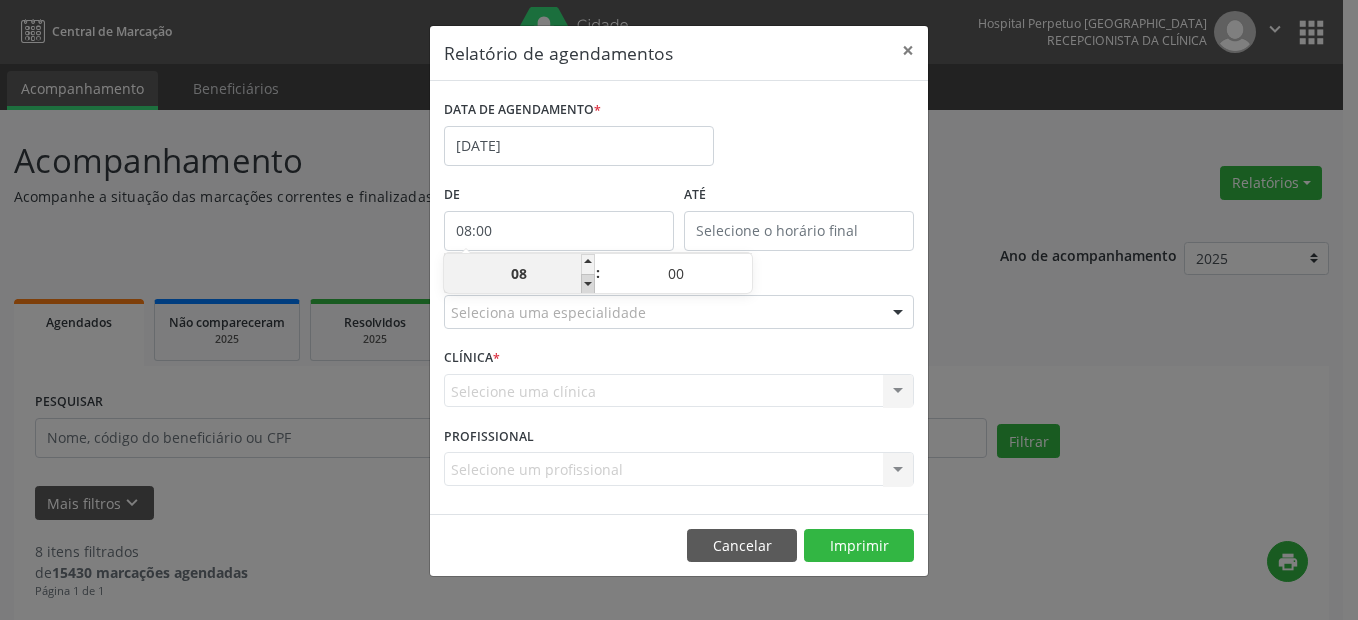 click at bounding box center (588, 284) 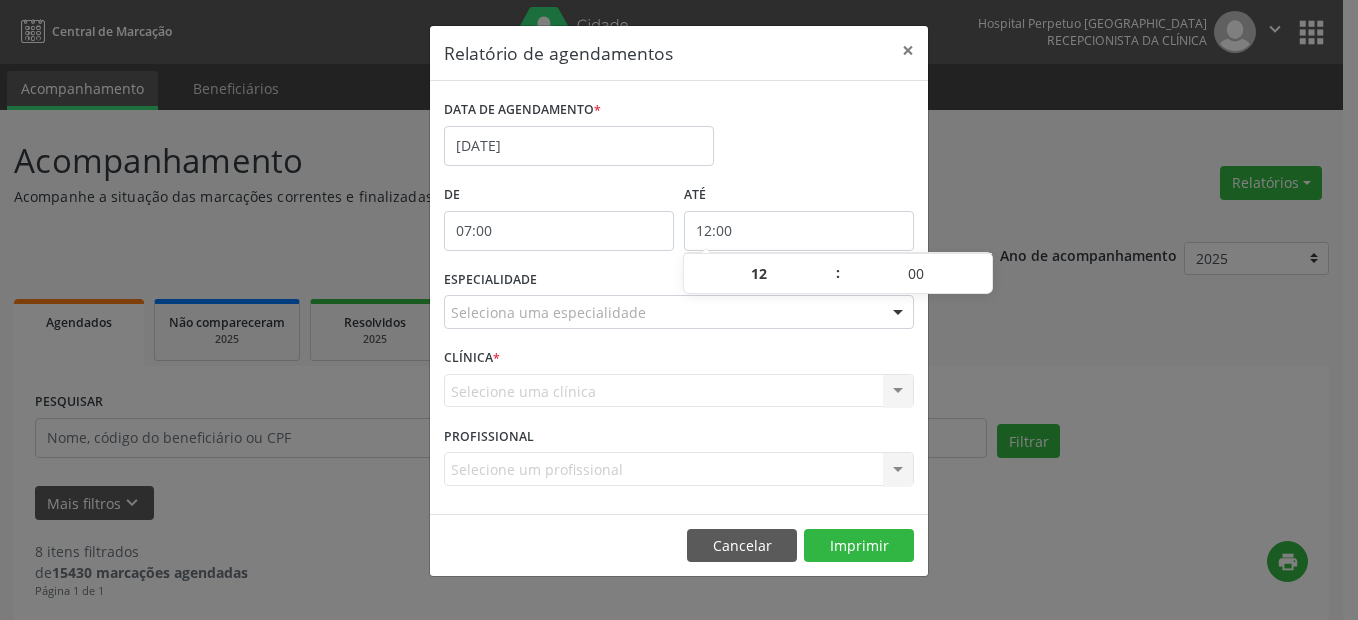 click on "12:00" at bounding box center (799, 231) 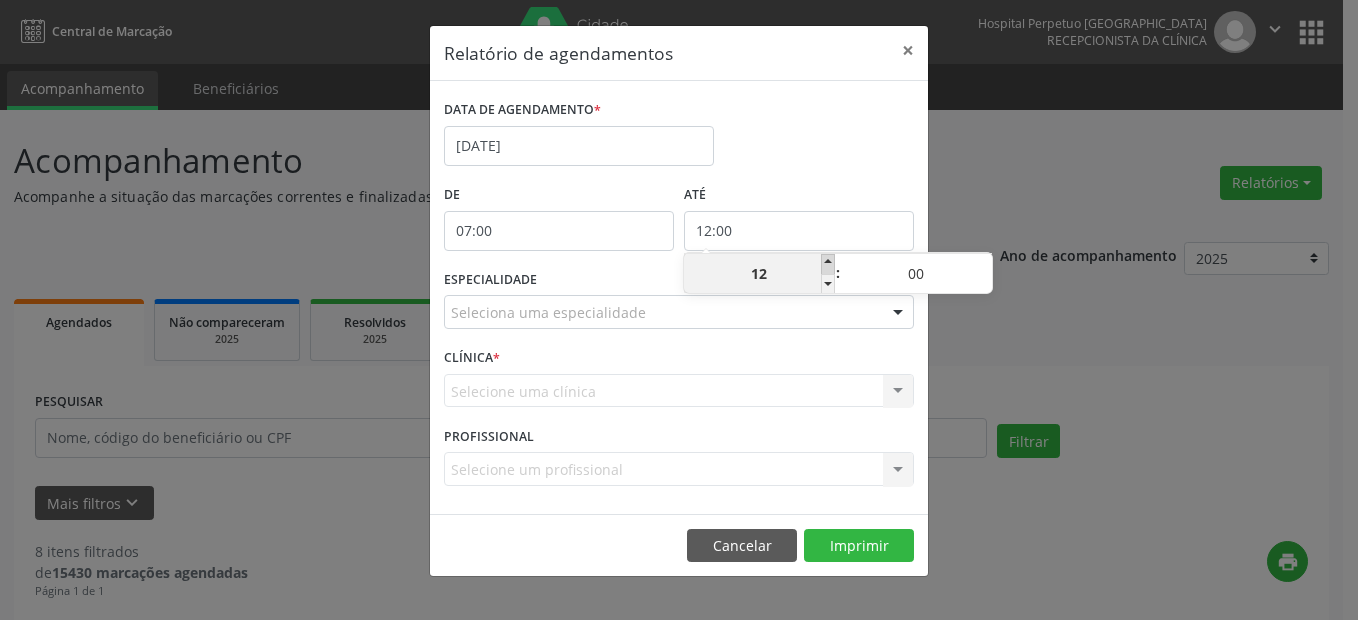 click at bounding box center [828, 264] 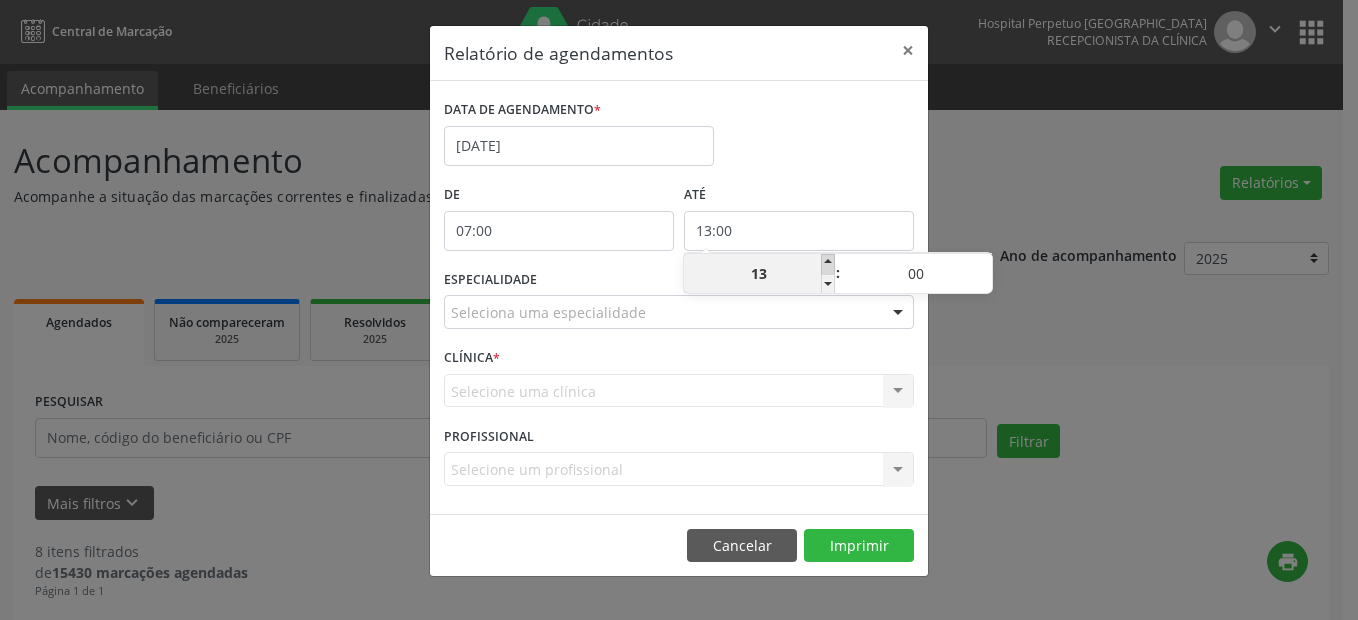 click at bounding box center (828, 264) 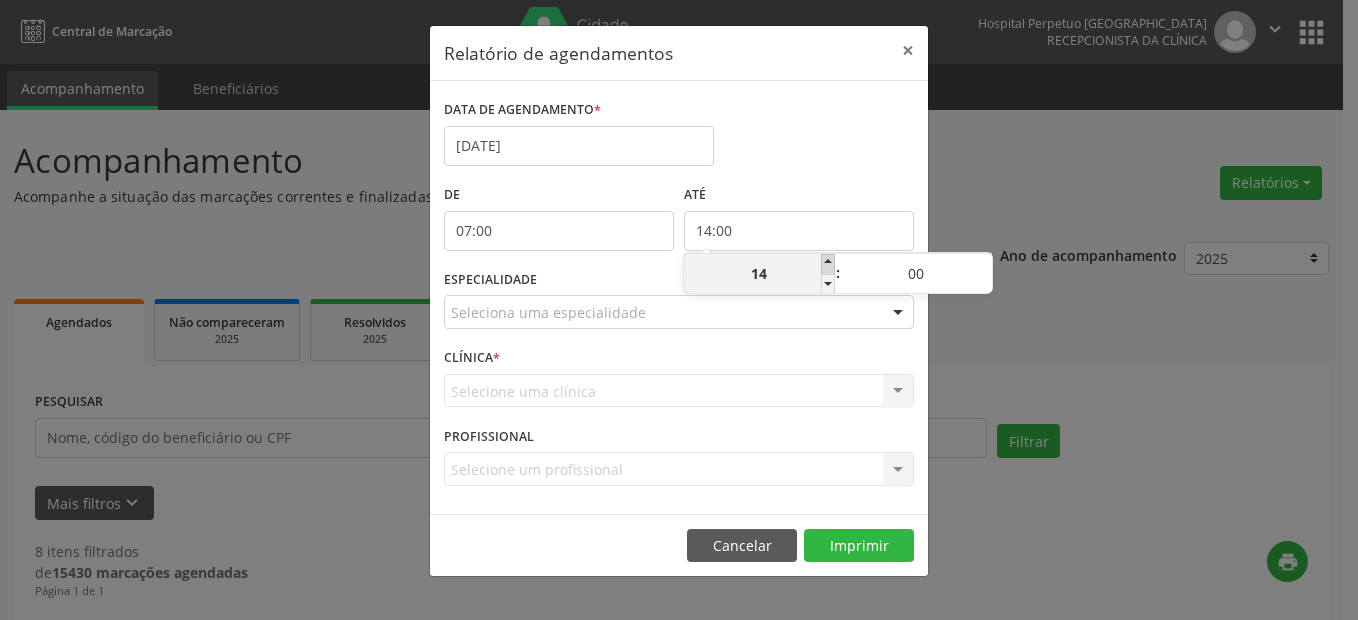 click at bounding box center [828, 264] 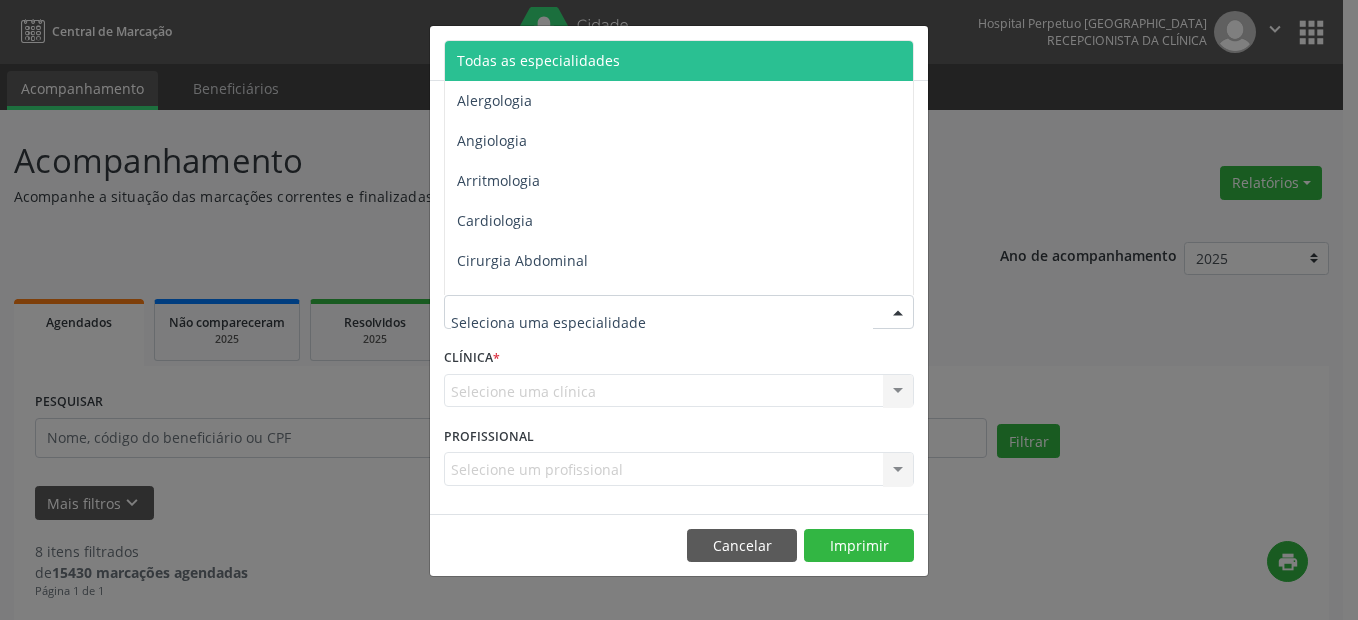 click on "Todas as especialidades" at bounding box center (538, 60) 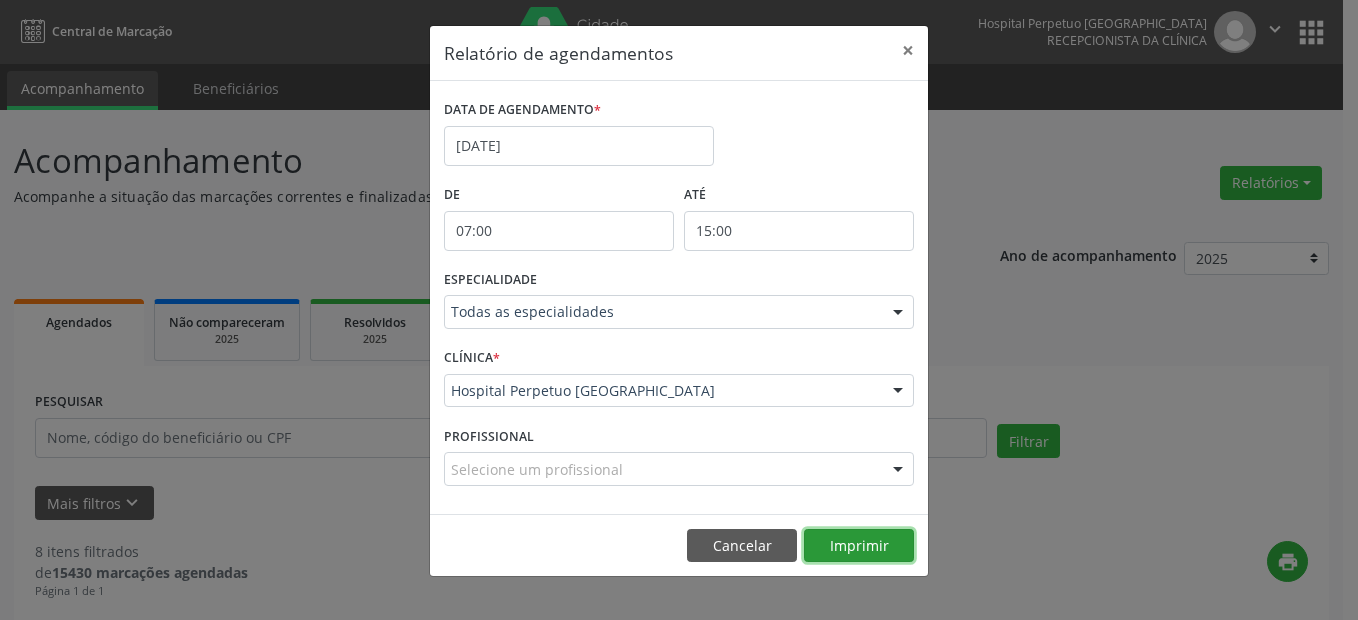 click on "Imprimir" at bounding box center (859, 546) 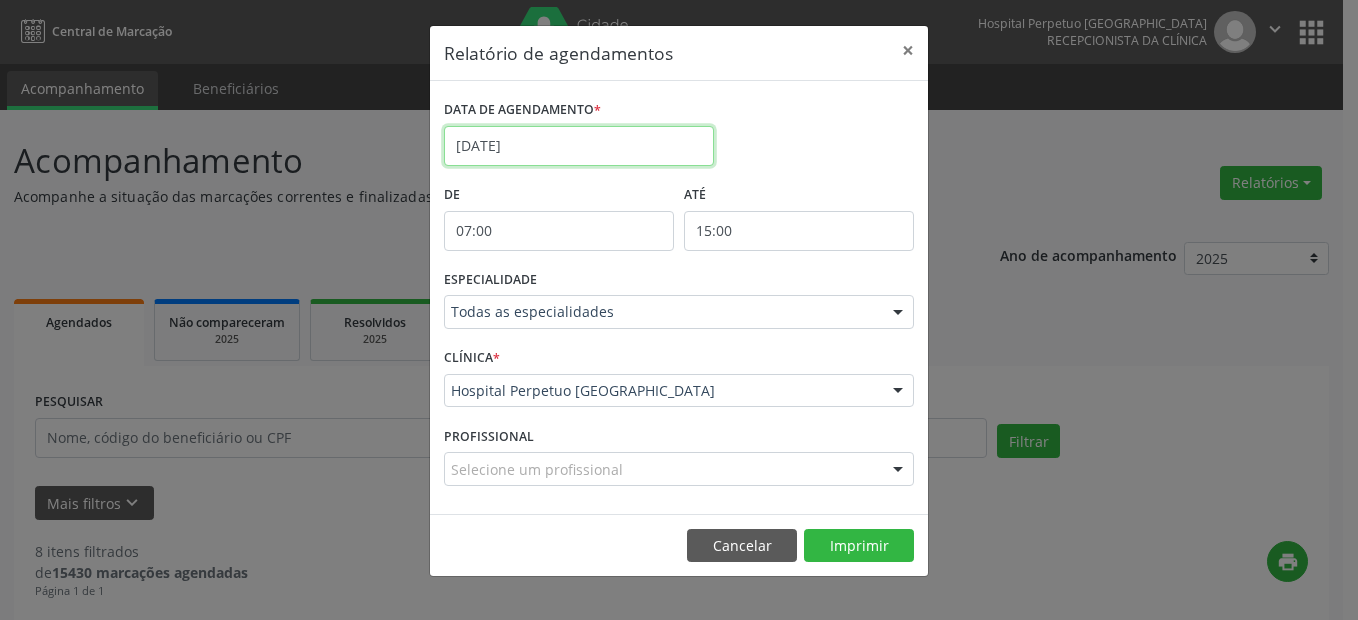 click on "[DATE]" at bounding box center [579, 146] 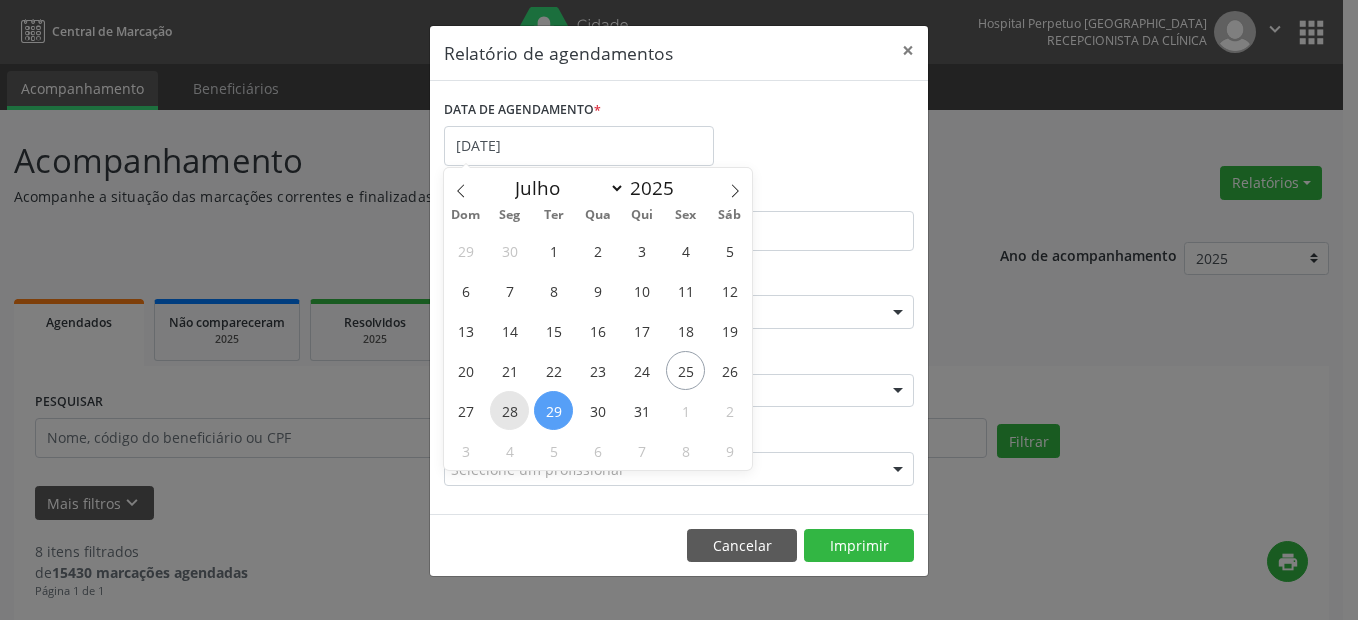 click on "28" at bounding box center (509, 410) 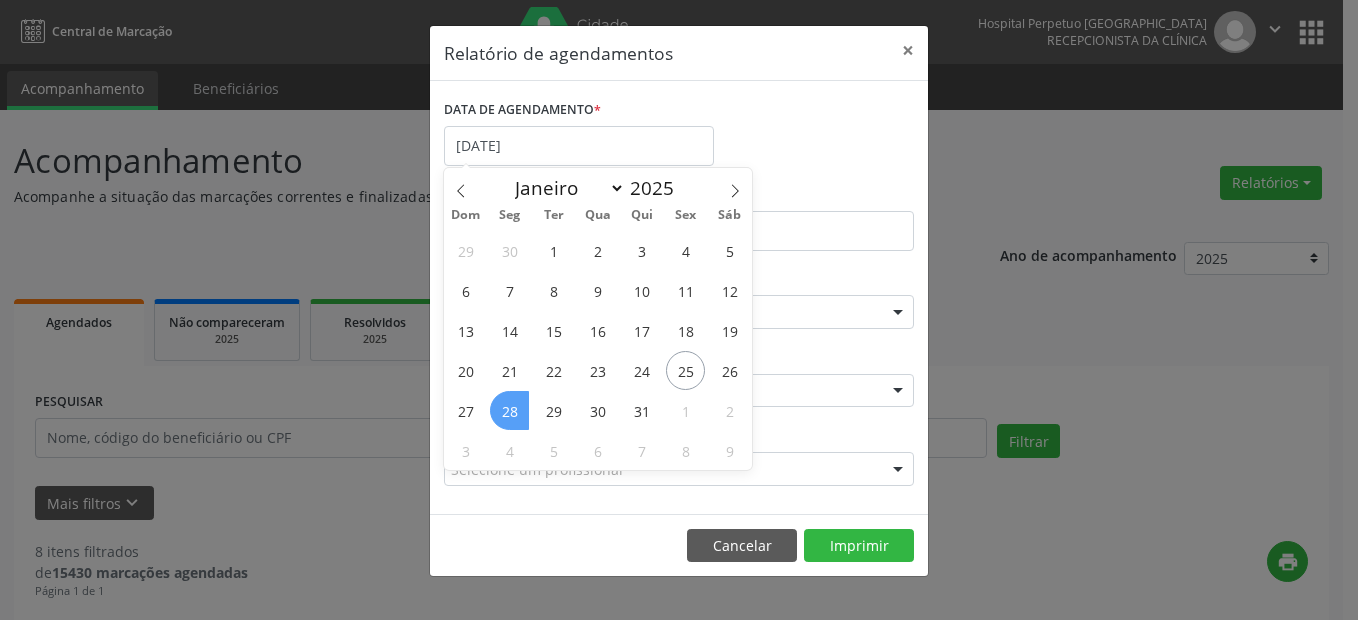 click on "28" at bounding box center (509, 410) 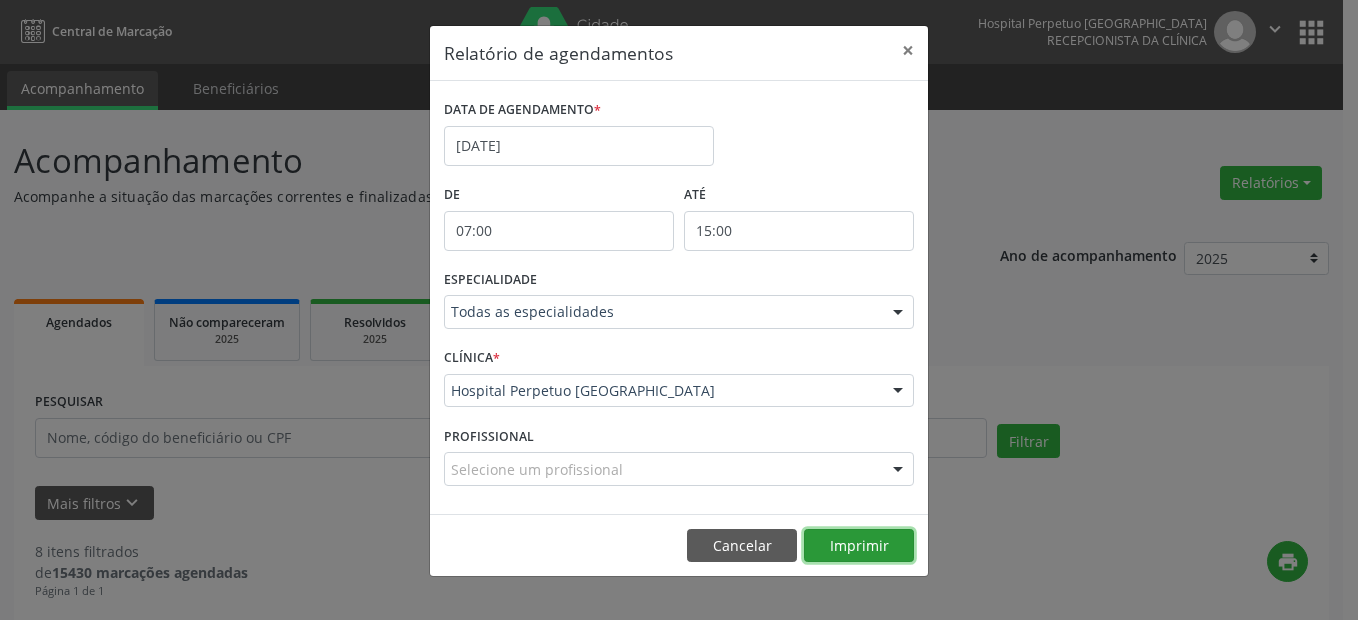click on "Imprimir" at bounding box center (859, 546) 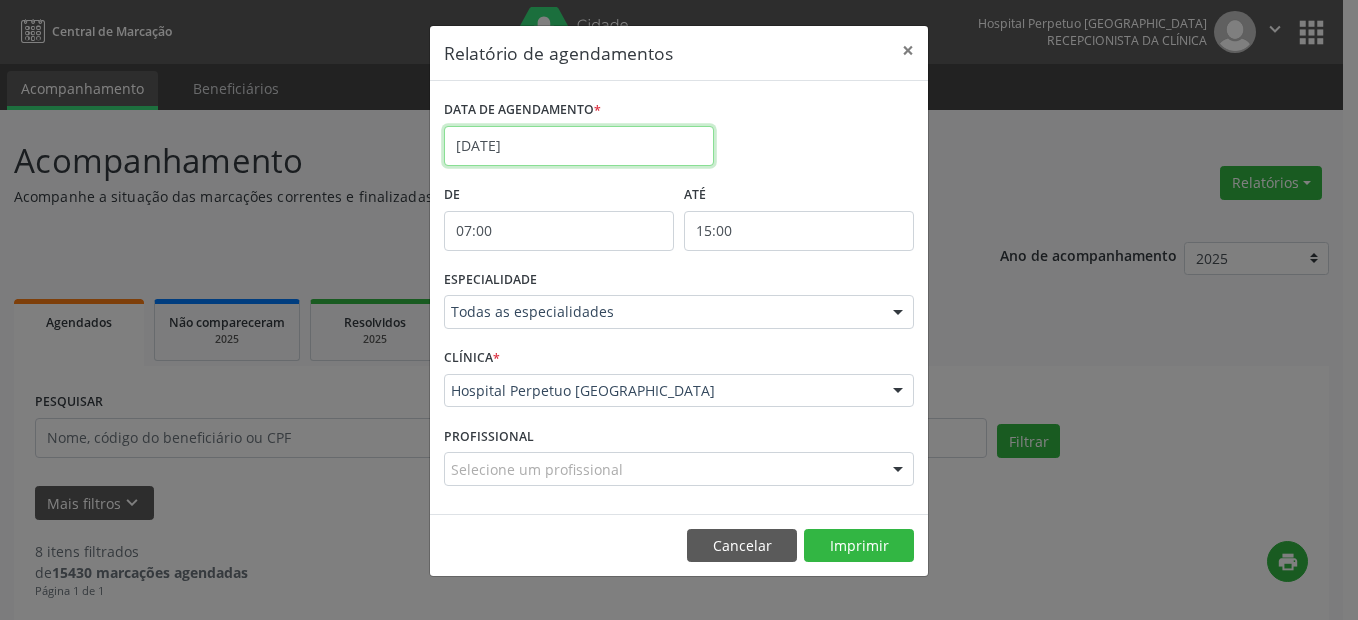 click on "[DATE]" at bounding box center [579, 146] 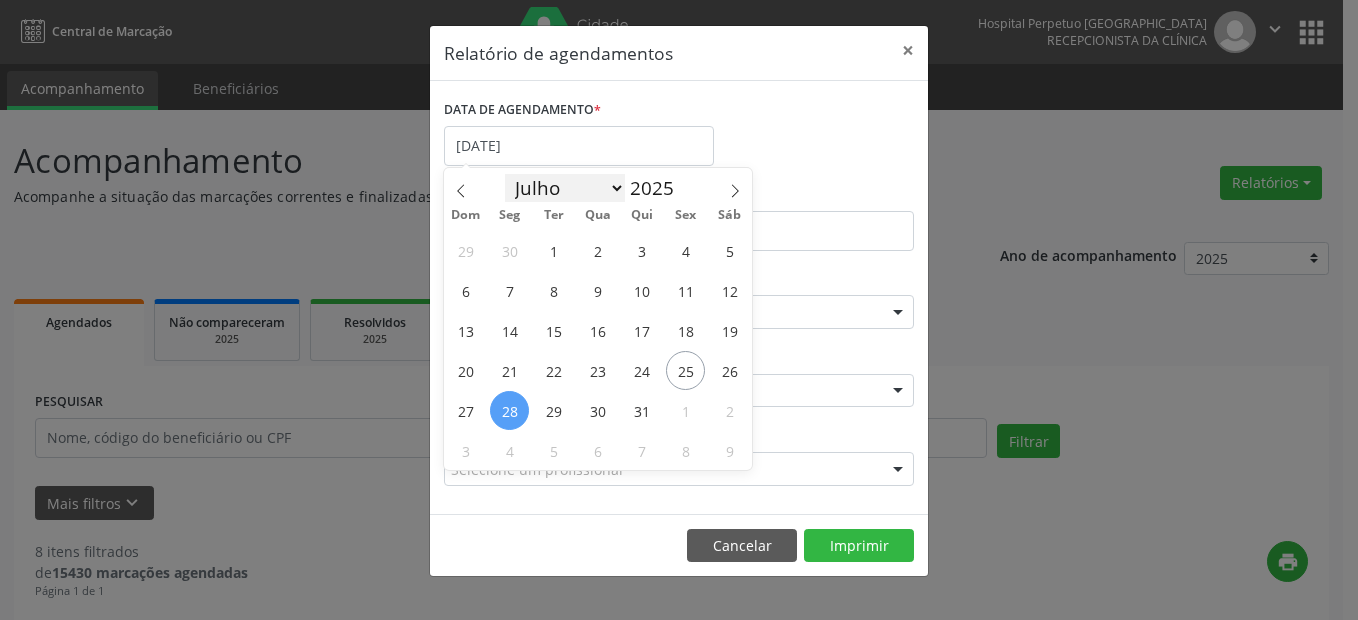 click on "Janeiro Fevereiro Março Abril Maio Junho Julho Agosto Setembro Outubro Novembro Dezembro" at bounding box center (565, 188) 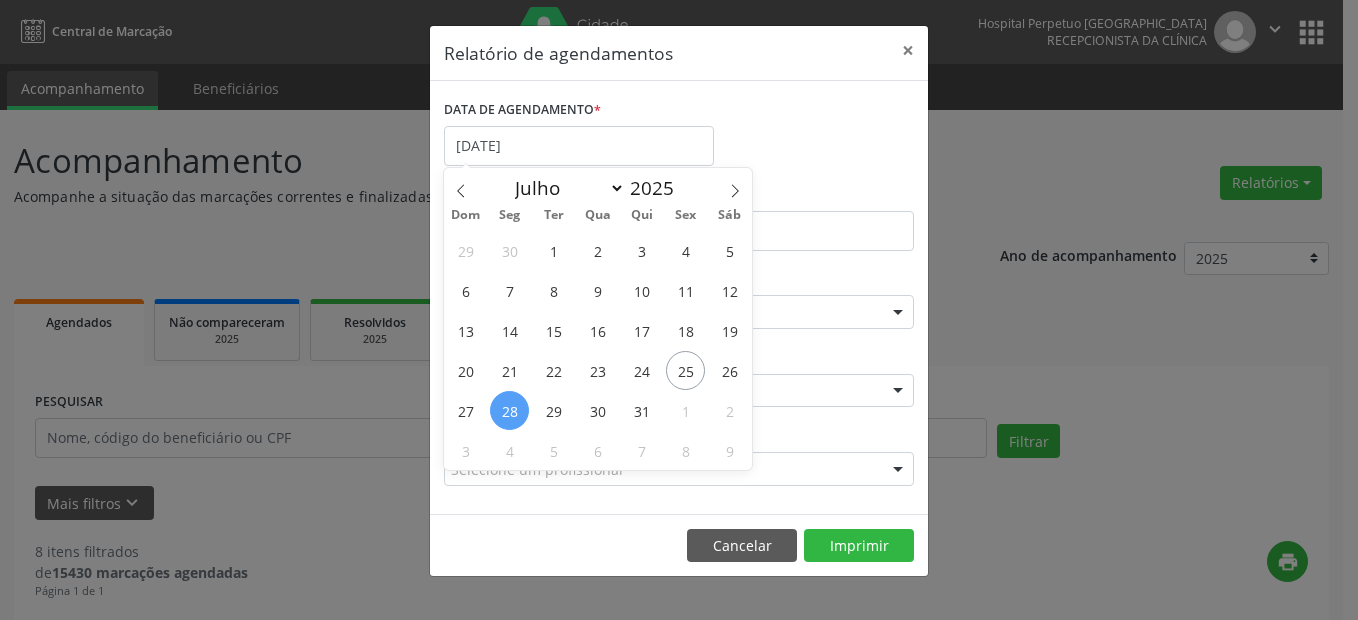 select on "7" 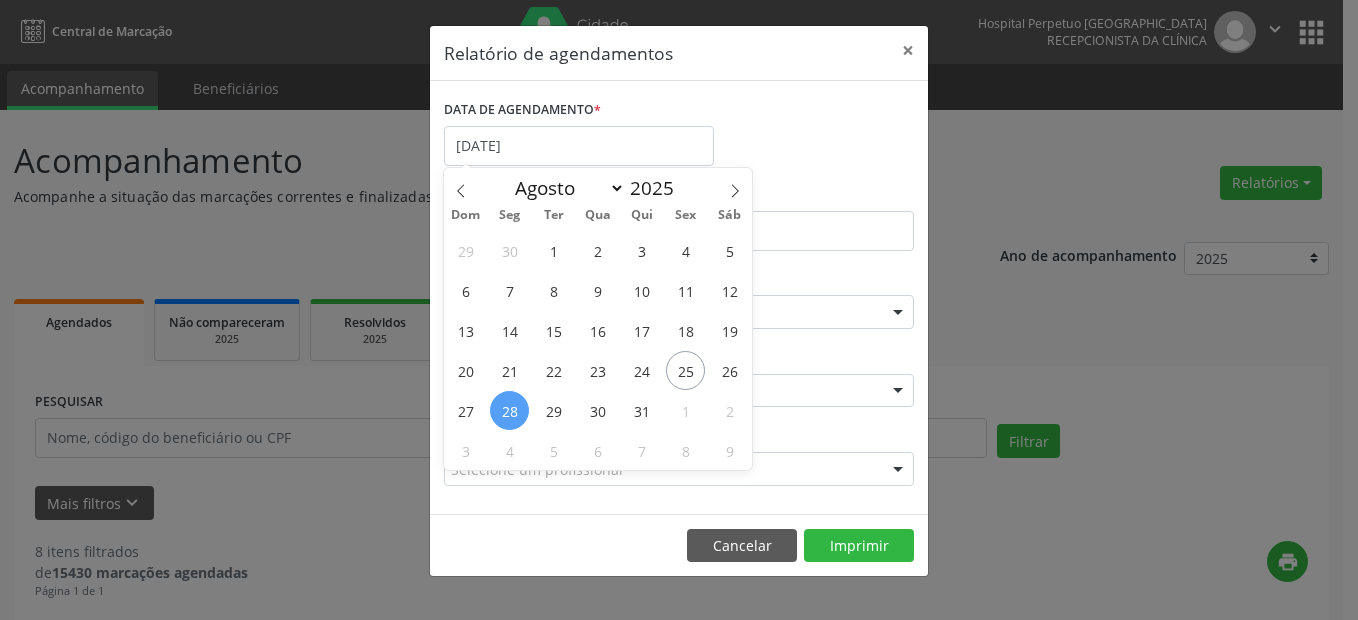 click on "Janeiro Fevereiro Março Abril Maio Junho Julho Agosto Setembro Outubro Novembro Dezembro" at bounding box center [565, 188] 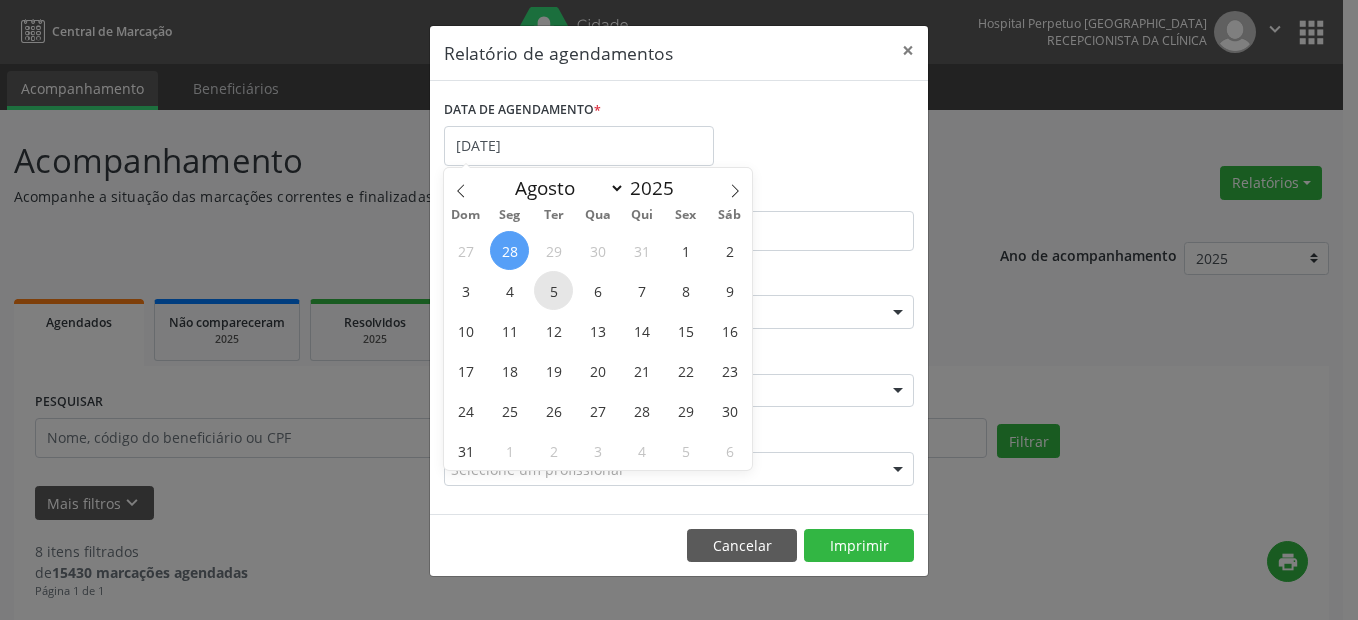 click on "5" at bounding box center [553, 290] 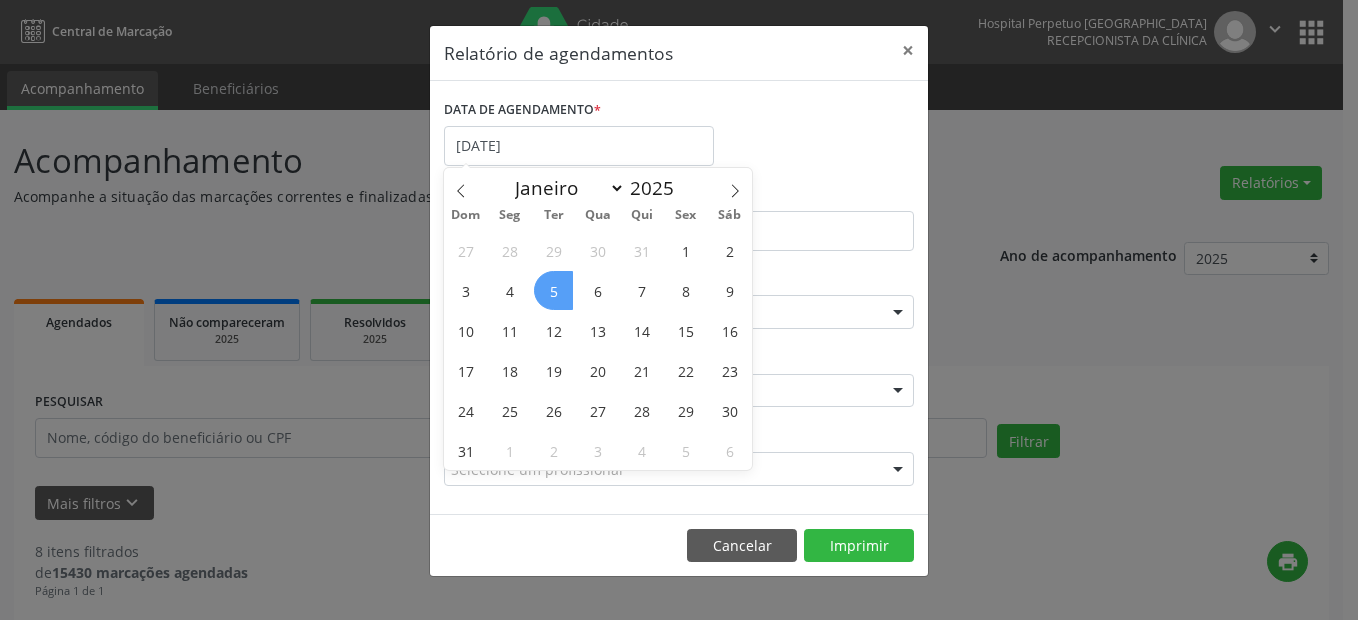 click on "5" at bounding box center (553, 290) 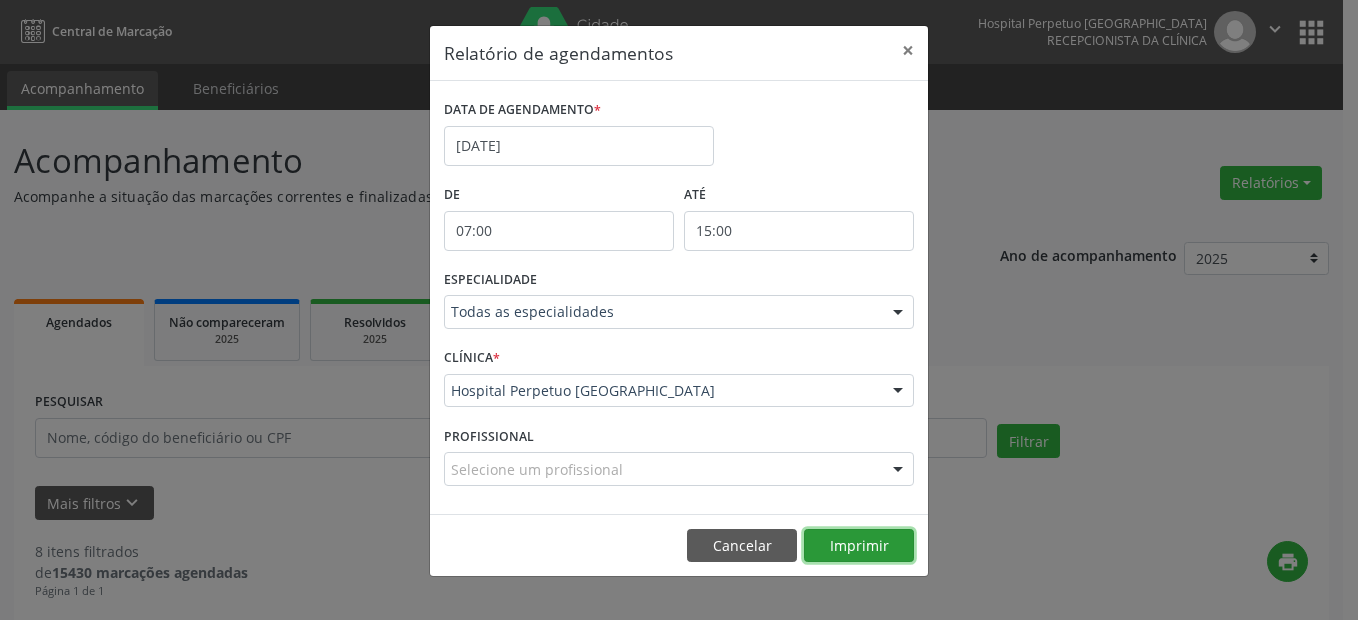 click on "Imprimir" at bounding box center [859, 546] 